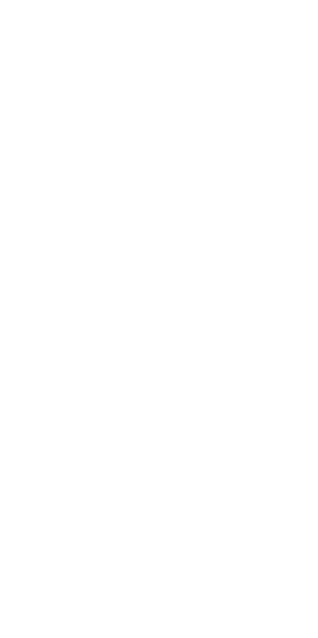 scroll, scrollTop: 0, scrollLeft: 0, axis: both 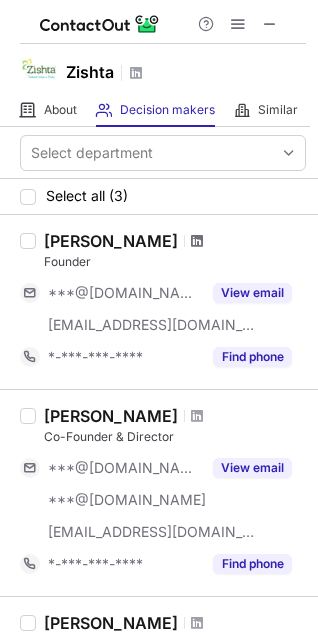 click at bounding box center (197, 241) 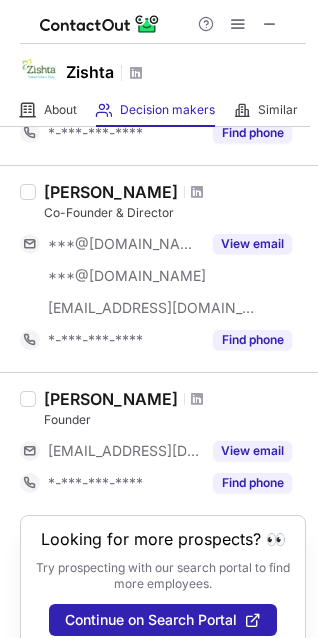 scroll, scrollTop: 223, scrollLeft: 0, axis: vertical 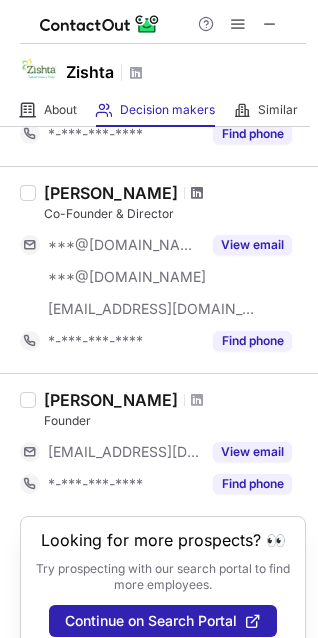 click at bounding box center (197, 193) 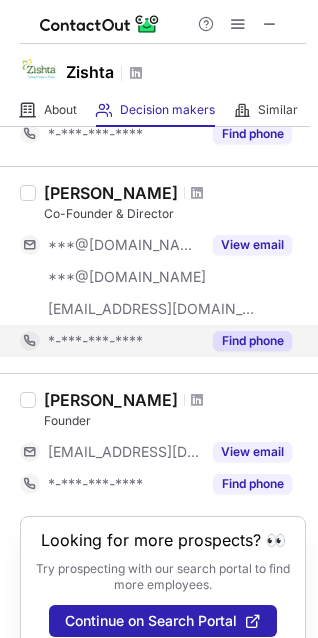 scroll, scrollTop: 272, scrollLeft: 0, axis: vertical 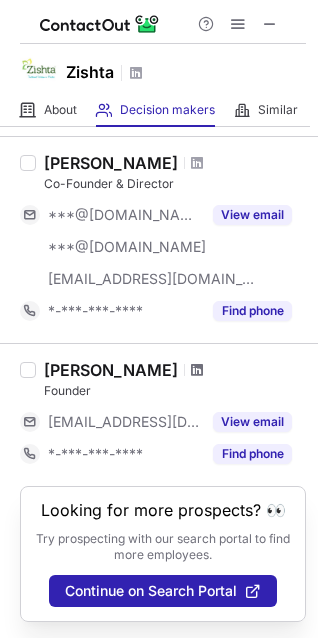 click at bounding box center [197, 370] 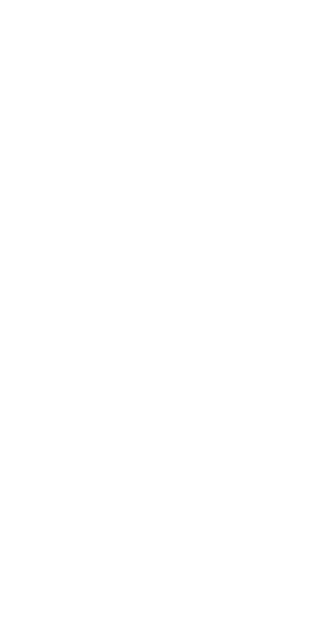 scroll, scrollTop: 0, scrollLeft: 0, axis: both 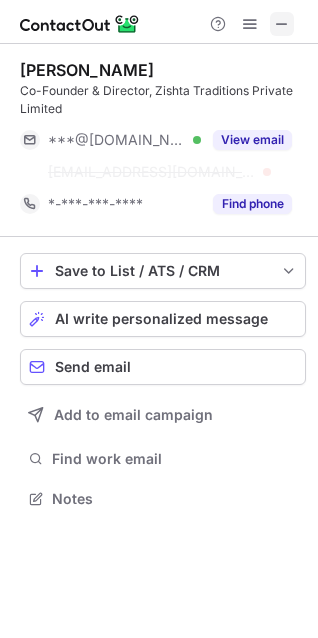 click at bounding box center (282, 24) 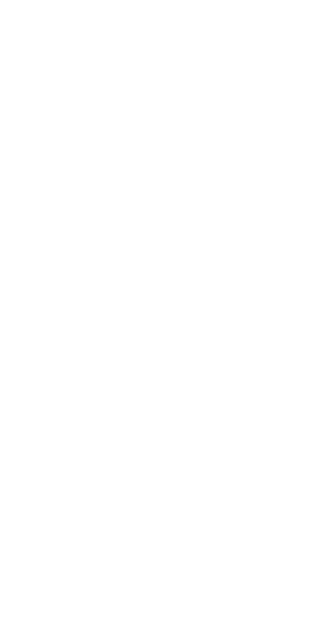 scroll, scrollTop: 0, scrollLeft: 0, axis: both 